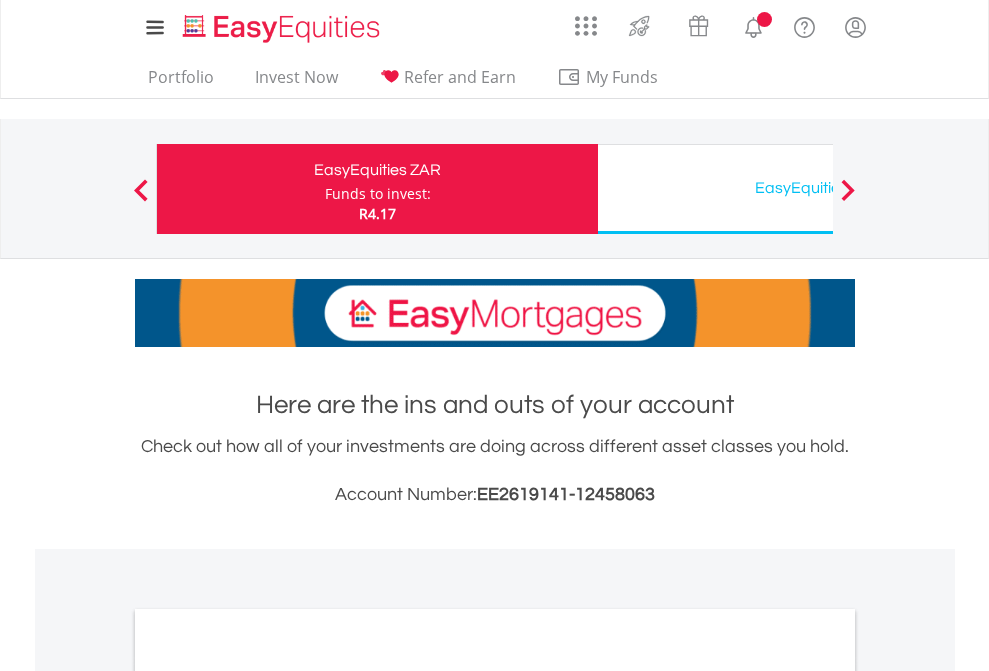 scroll, scrollTop: 0, scrollLeft: 0, axis: both 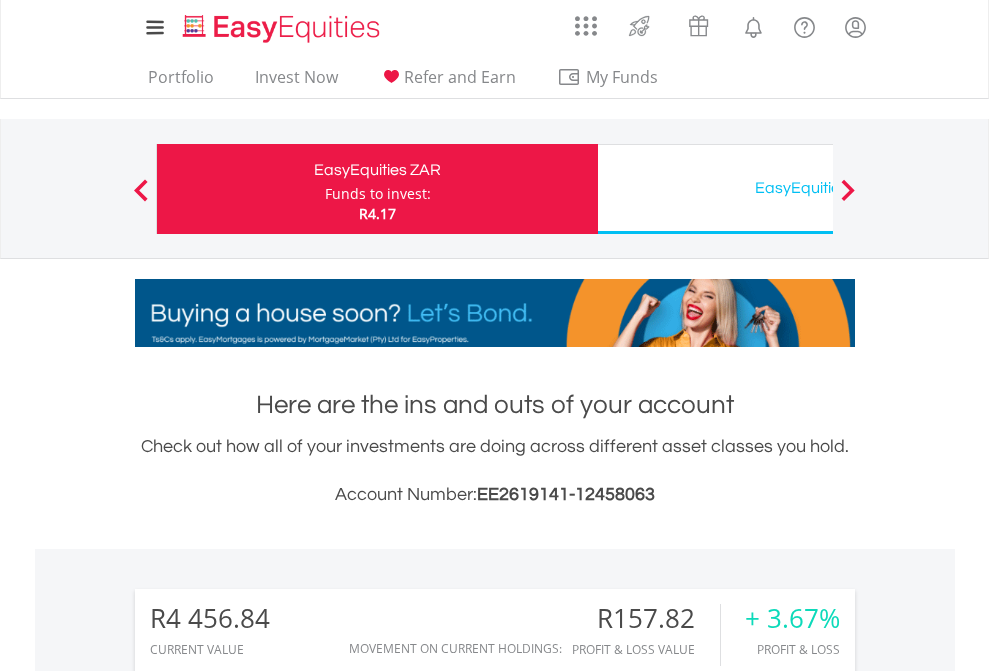 click on "Funds to invest:" at bounding box center [378, 194] 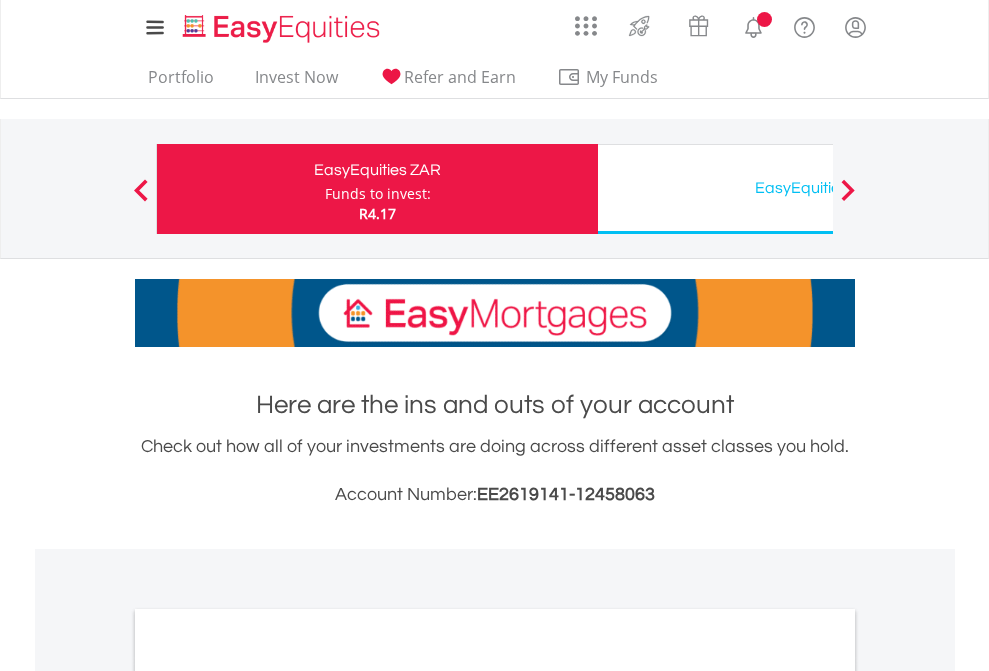 scroll, scrollTop: 0, scrollLeft: 0, axis: both 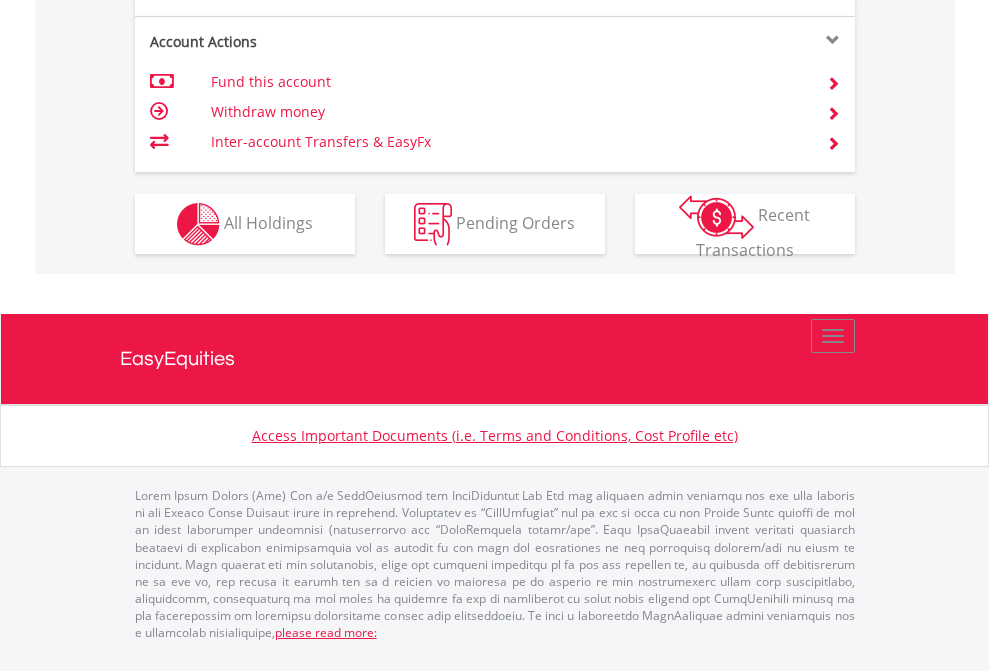 click on "Investment types" at bounding box center [706, -337] 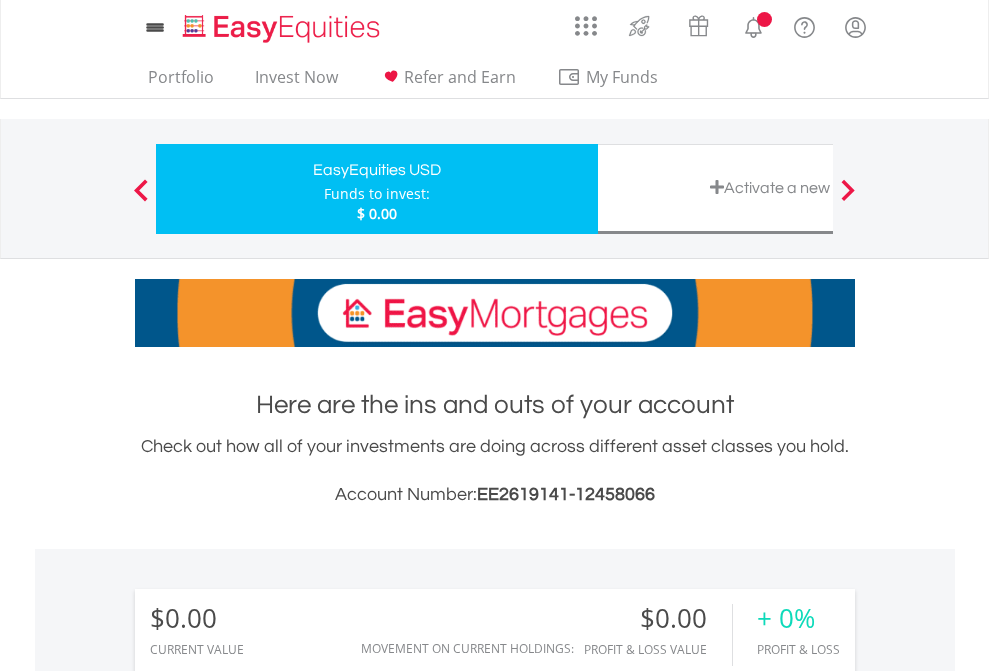 scroll, scrollTop: 0, scrollLeft: 0, axis: both 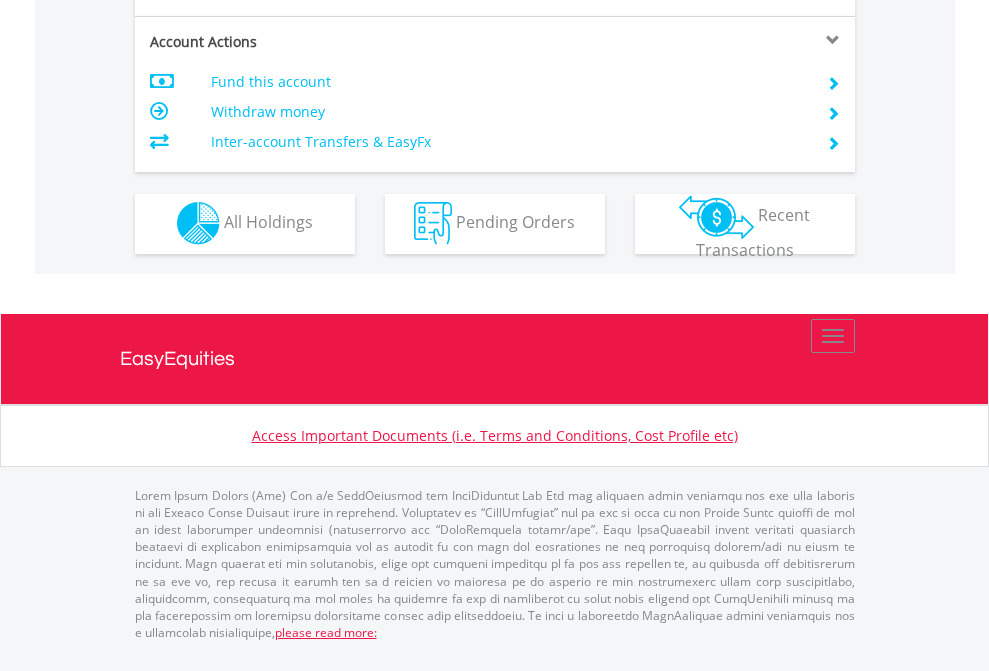 click on "Investment types" at bounding box center (706, -353) 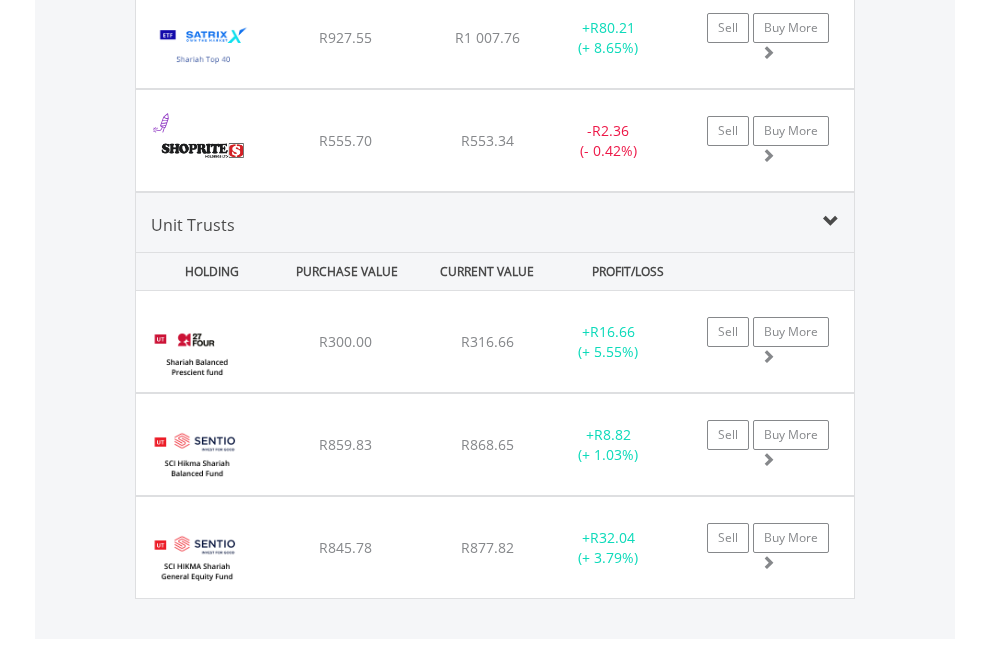 scroll, scrollTop: 2385, scrollLeft: 0, axis: vertical 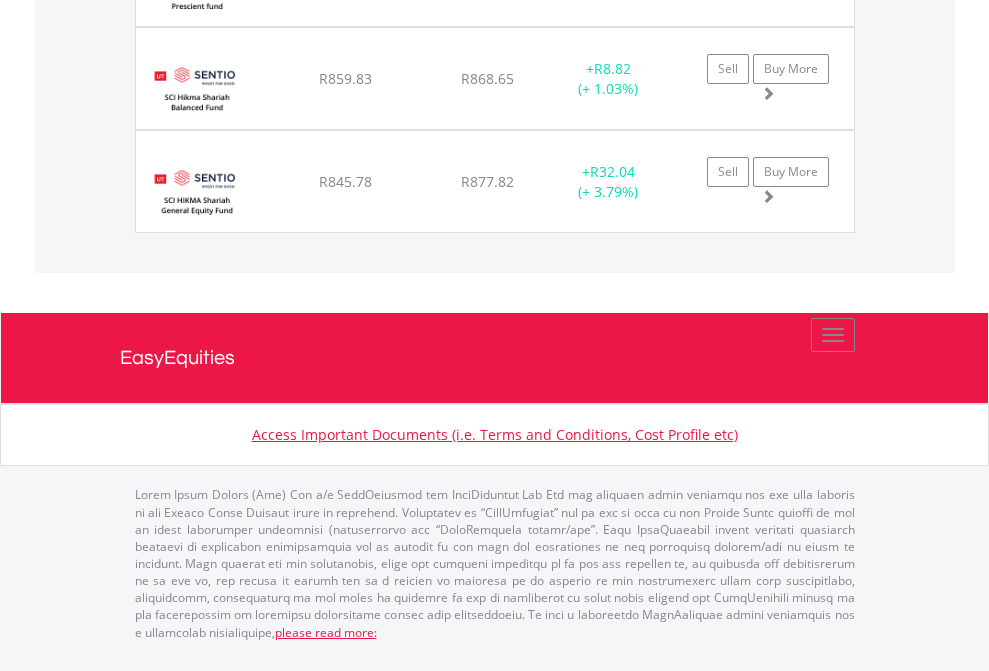 click on "EasyEquities USD" at bounding box center [818, -2111] 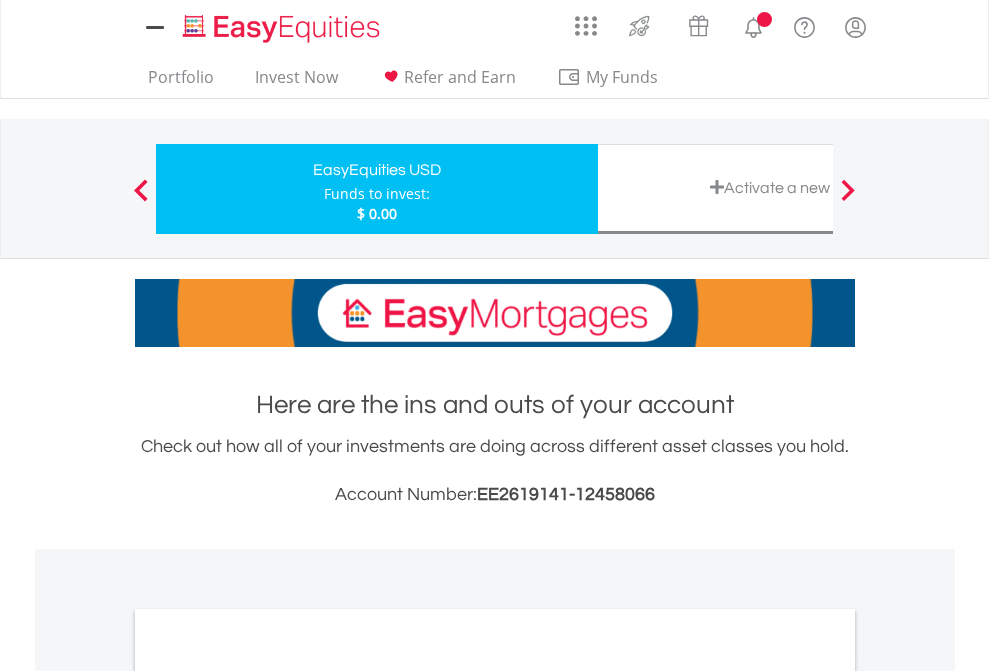 scroll, scrollTop: 0, scrollLeft: 0, axis: both 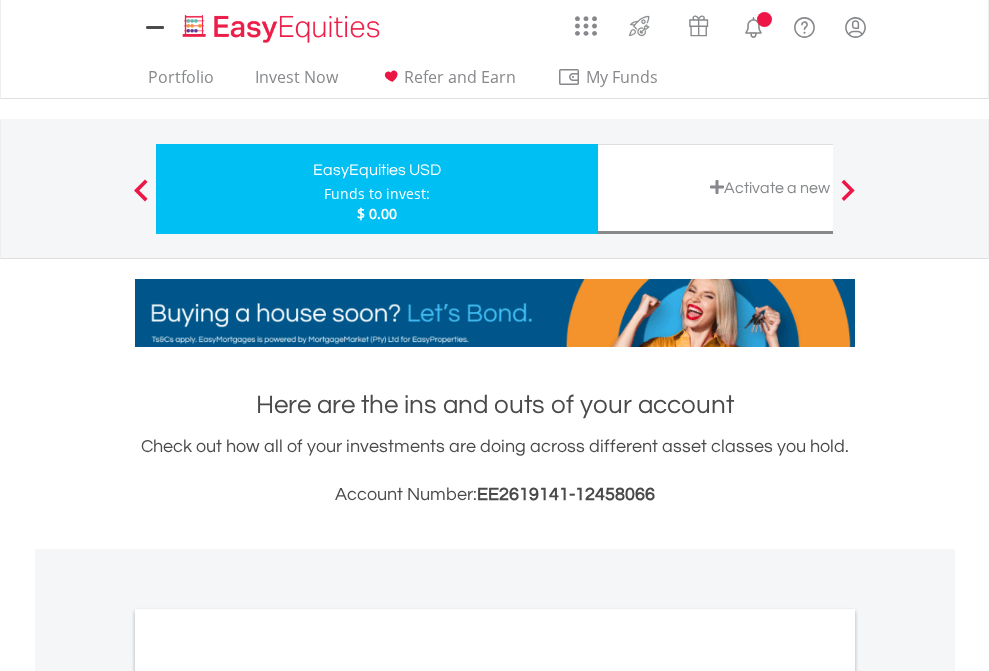 click on "All Holdings" at bounding box center [268, 1096] 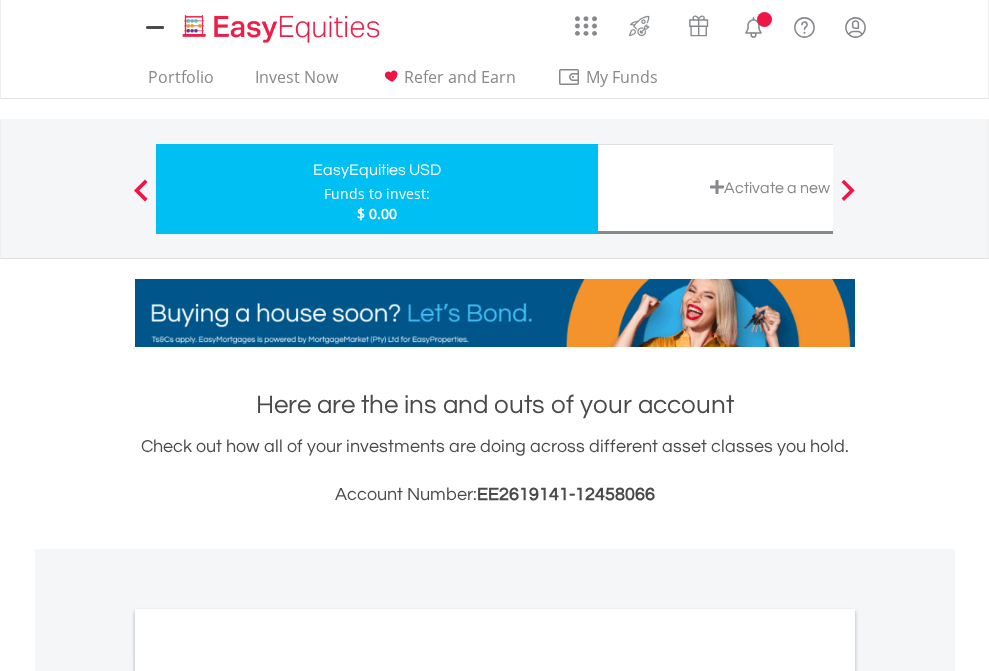 scroll, scrollTop: 1202, scrollLeft: 0, axis: vertical 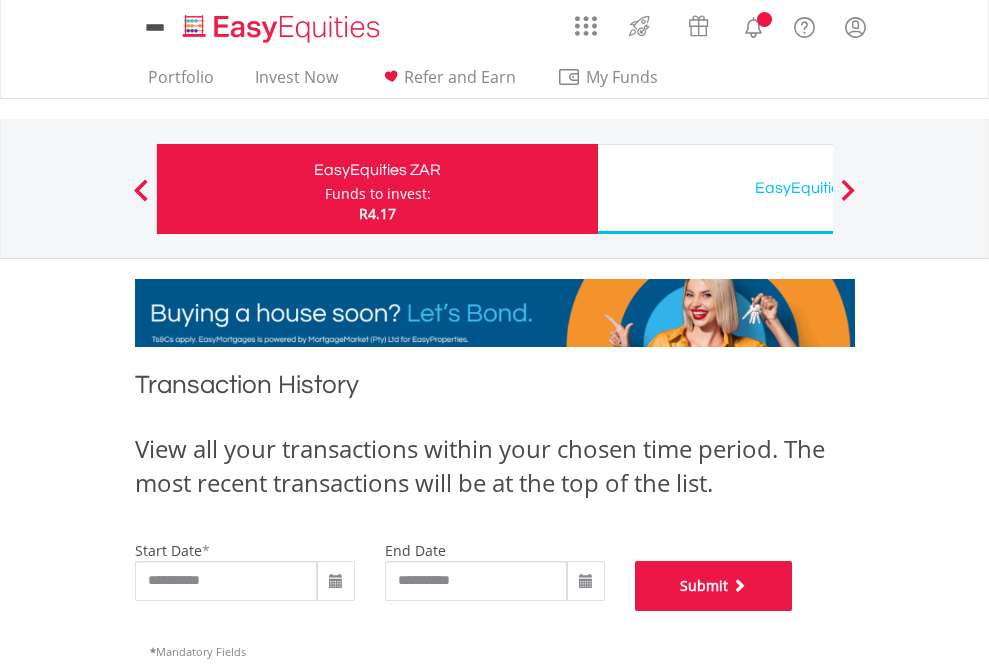 click on "Submit" at bounding box center [714, 586] 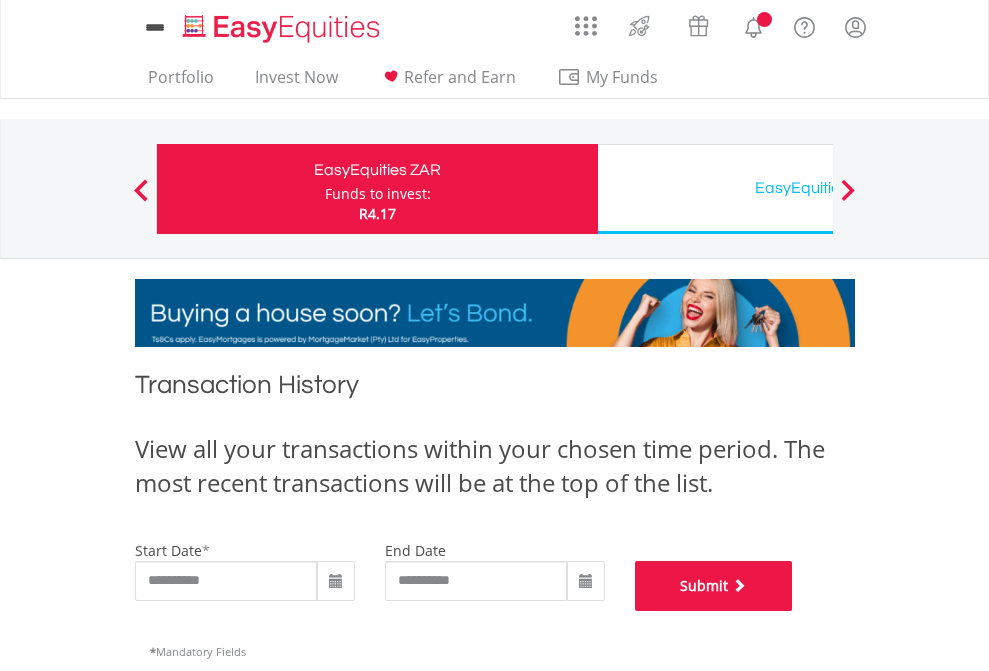 scroll, scrollTop: 811, scrollLeft: 0, axis: vertical 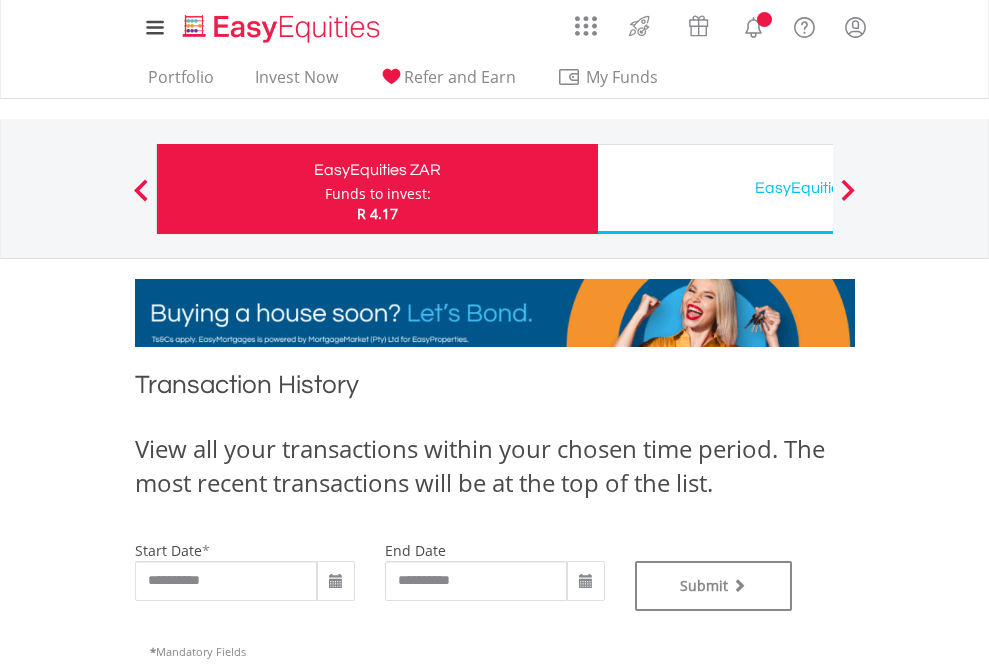 click on "EasyEquities USD" at bounding box center (818, 188) 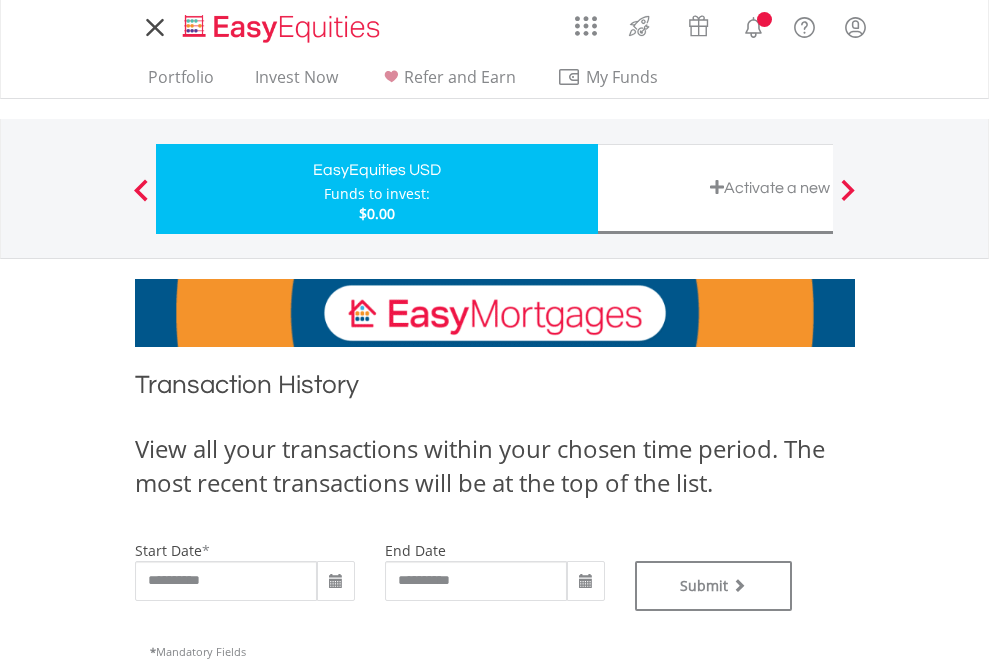 scroll, scrollTop: 0, scrollLeft: 0, axis: both 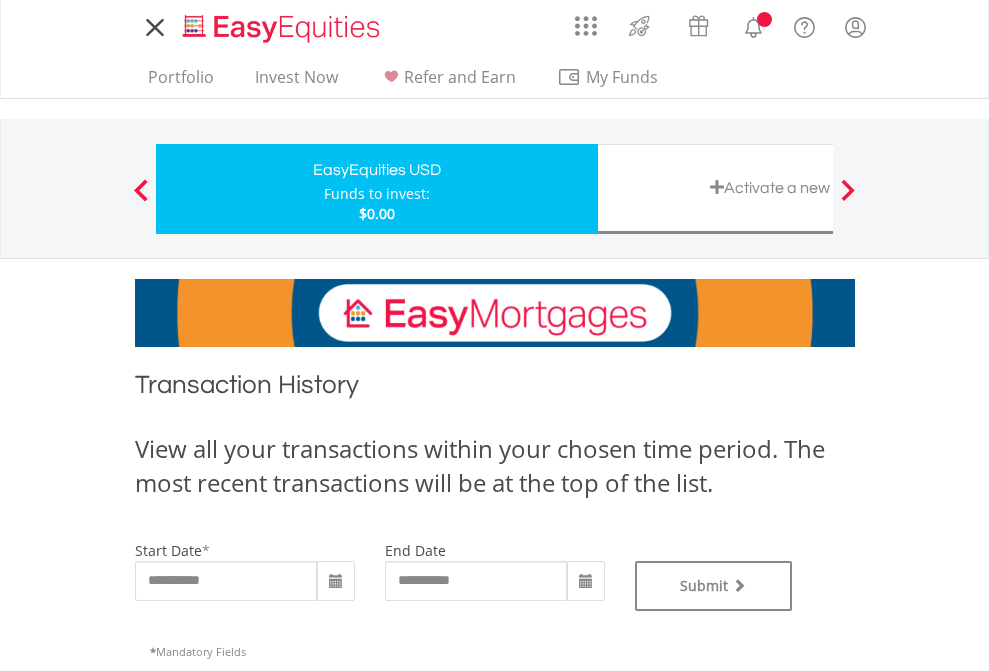 type on "**********" 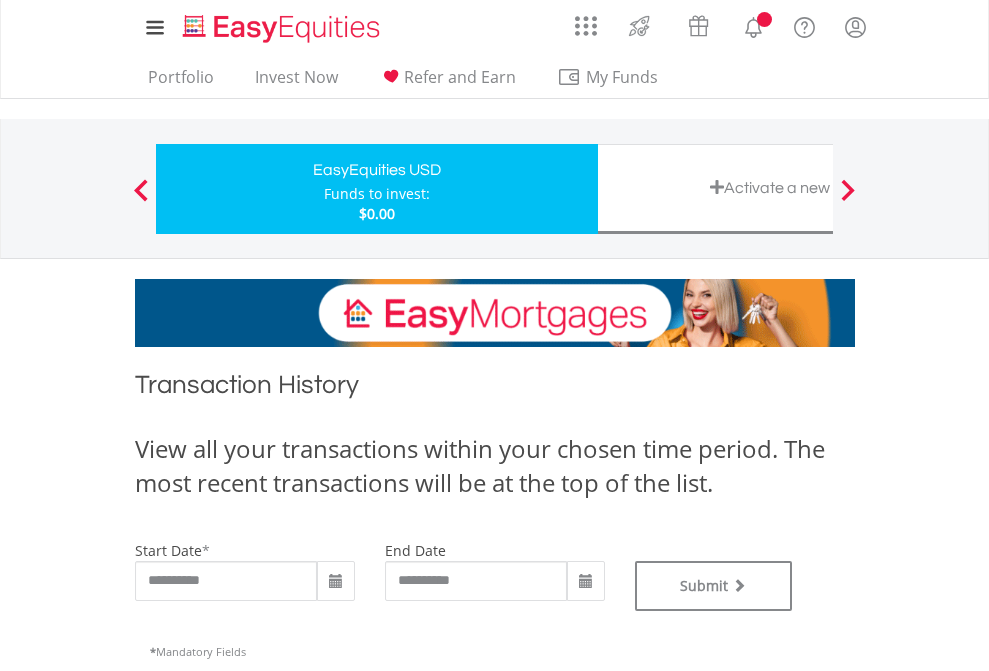 scroll, scrollTop: 811, scrollLeft: 0, axis: vertical 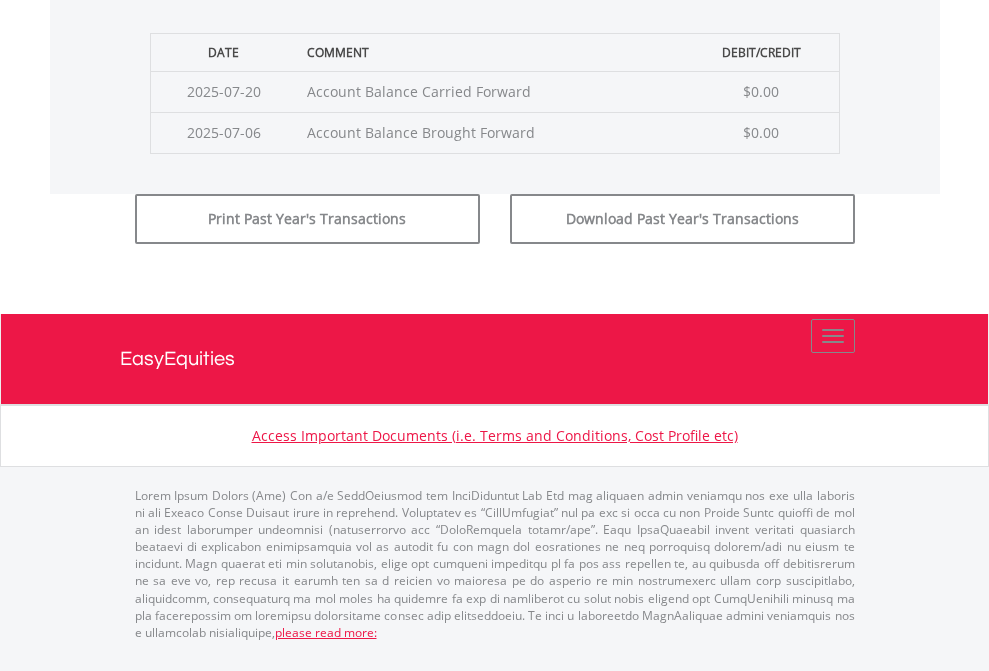 click on "Submit" at bounding box center [714, -183] 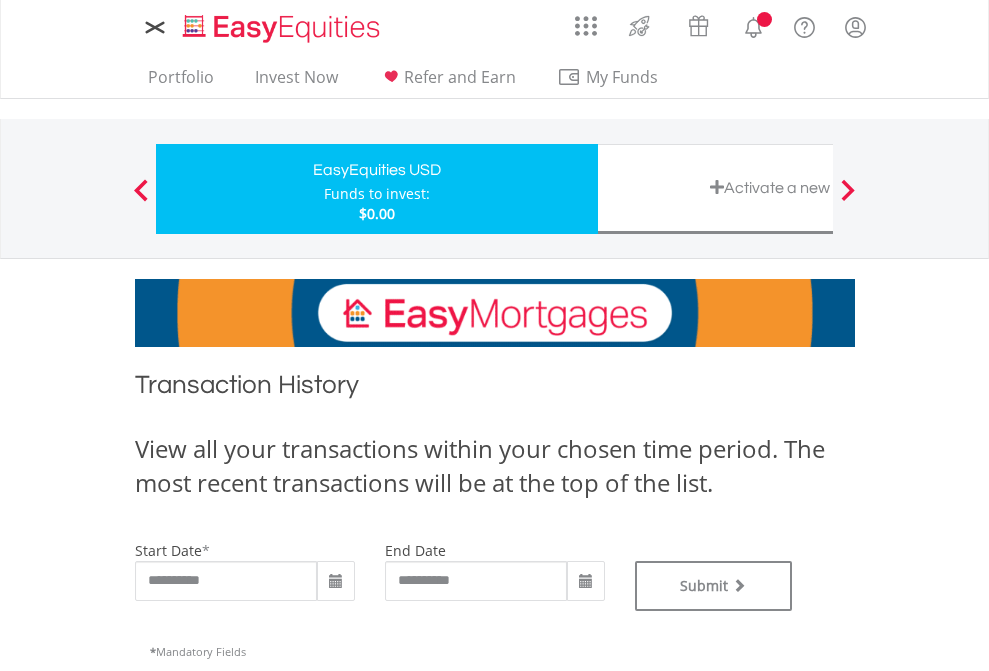 scroll, scrollTop: 0, scrollLeft: 0, axis: both 